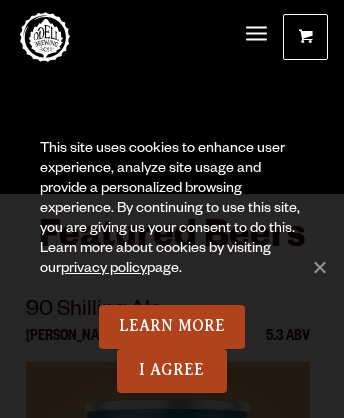 scroll, scrollTop: 10236, scrollLeft: 0, axis: vertical 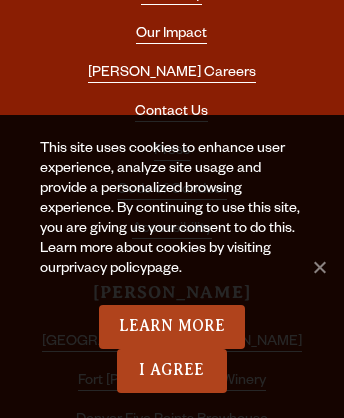 click on "privacy policy" at bounding box center [104, 270] 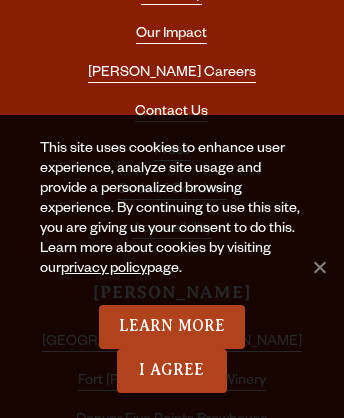 click on "SEE OUR FULL LINEUP" at bounding box center [171, -7529] 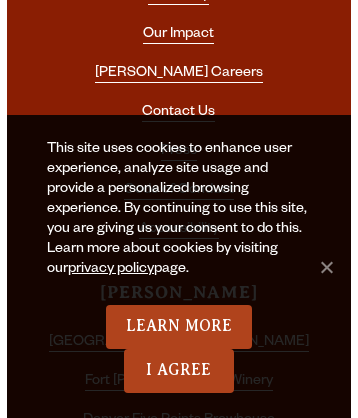 scroll, scrollTop: 2685, scrollLeft: 0, axis: vertical 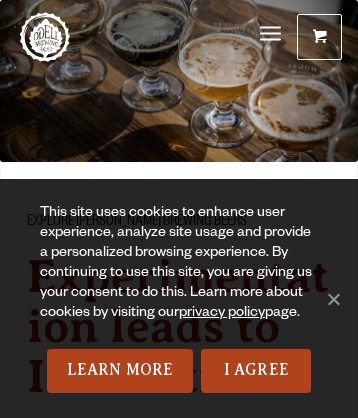 click at bounding box center (45, 37) 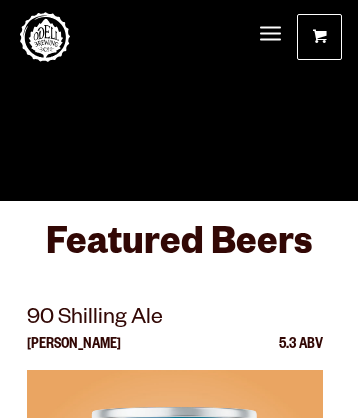 scroll, scrollTop: 0, scrollLeft: 0, axis: both 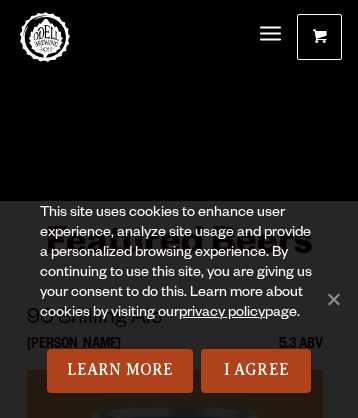 click on "Visit this Brewhouse" at bounding box center (178, 7650) 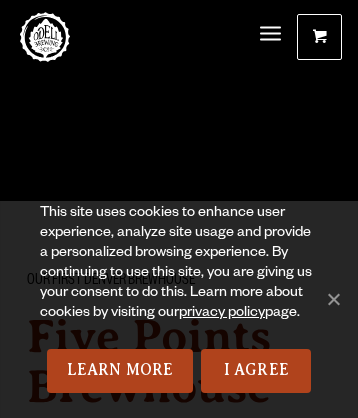 scroll, scrollTop: 0, scrollLeft: 0, axis: both 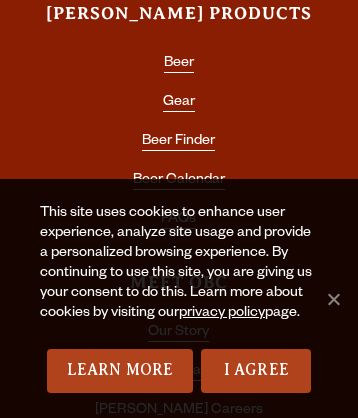 click at bounding box center [179, -1965] 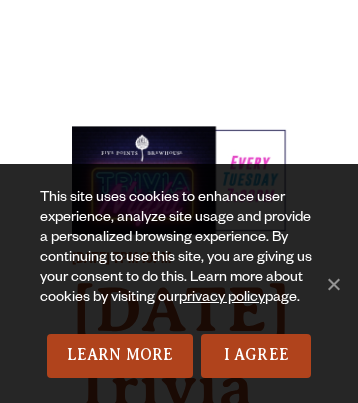 scroll, scrollTop: 0, scrollLeft: 0, axis: both 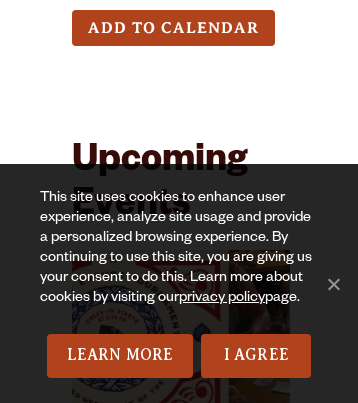 click at bounding box center (45, -606) 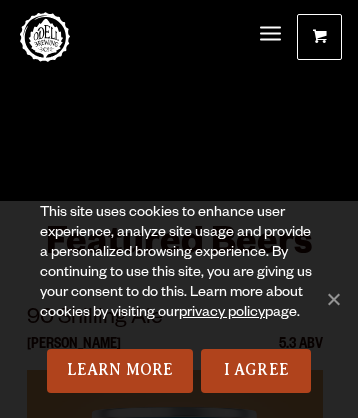 scroll, scrollTop: 0, scrollLeft: 0, axis: both 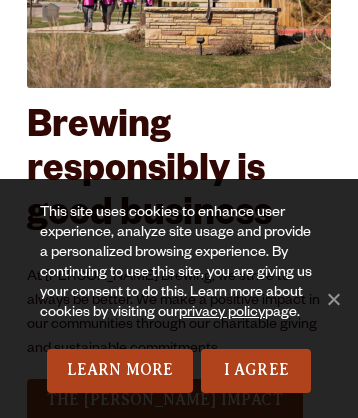 click on "SEE OUR FULL LINEUP" at bounding box center [178, -1728] 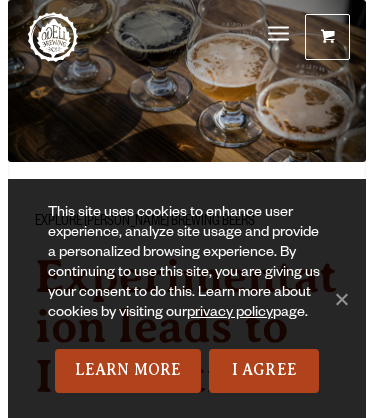 scroll, scrollTop: 0, scrollLeft: 0, axis: both 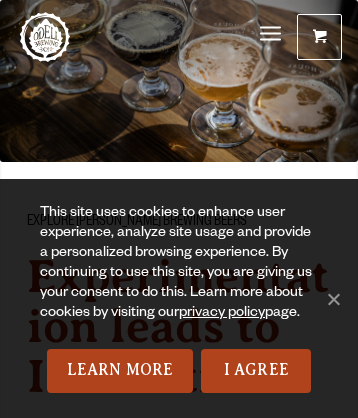click on "Menu" at bounding box center (270, 33) 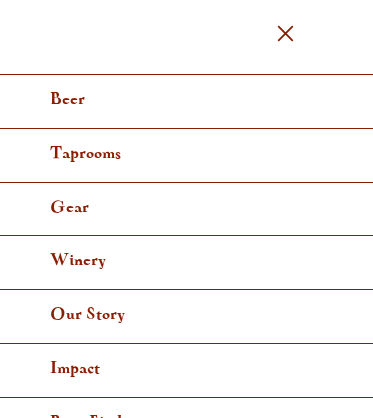 scroll, scrollTop: 14341, scrollLeft: 0, axis: vertical 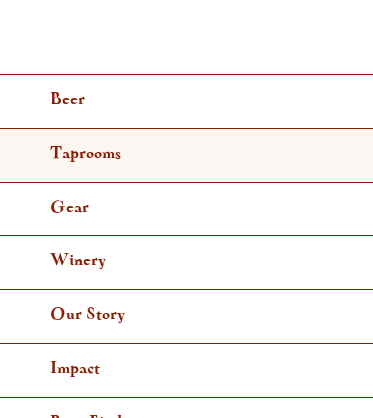 click on "Taprooms" at bounding box center [186, 156] 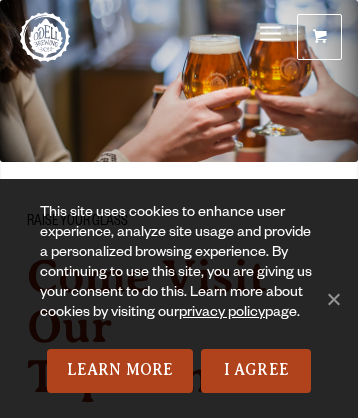 scroll, scrollTop: 0, scrollLeft: 0, axis: both 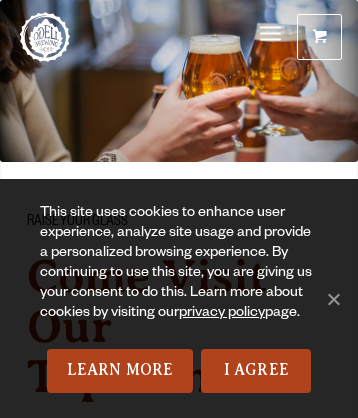 click at bounding box center (320, 40) 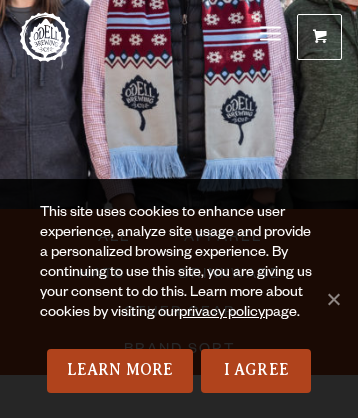 scroll, scrollTop: 0, scrollLeft: 0, axis: both 